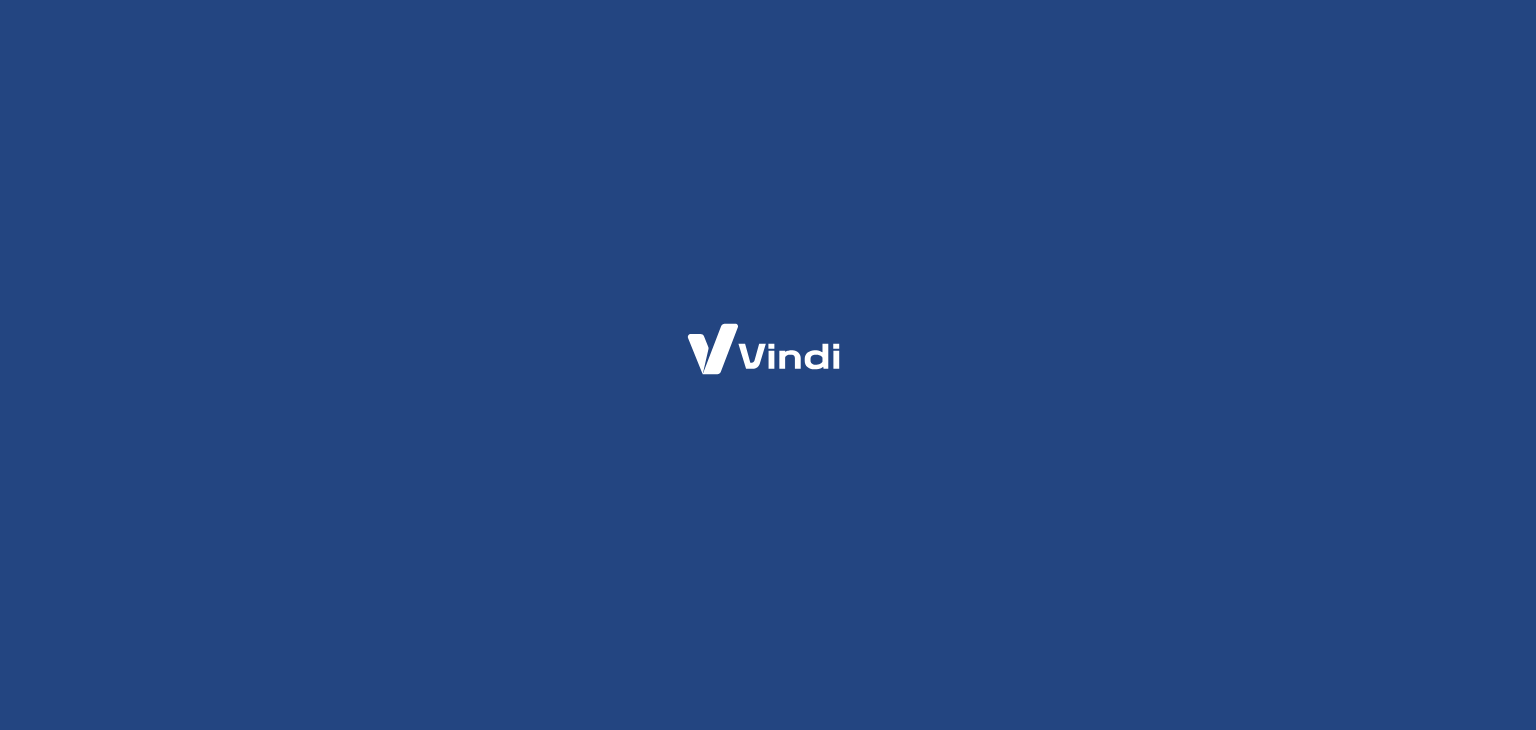 scroll, scrollTop: 0, scrollLeft: 0, axis: both 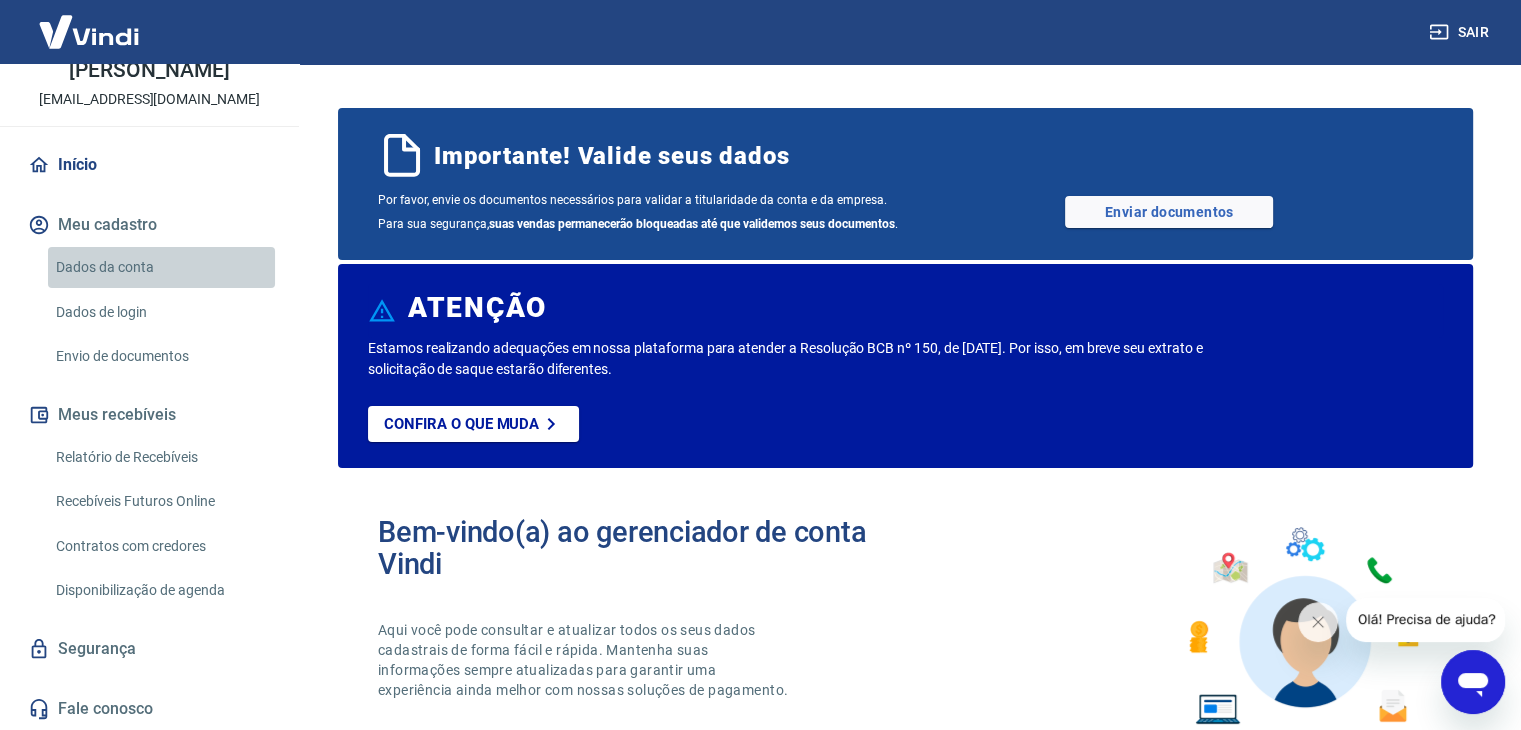 click on "Dados da conta" at bounding box center [161, 267] 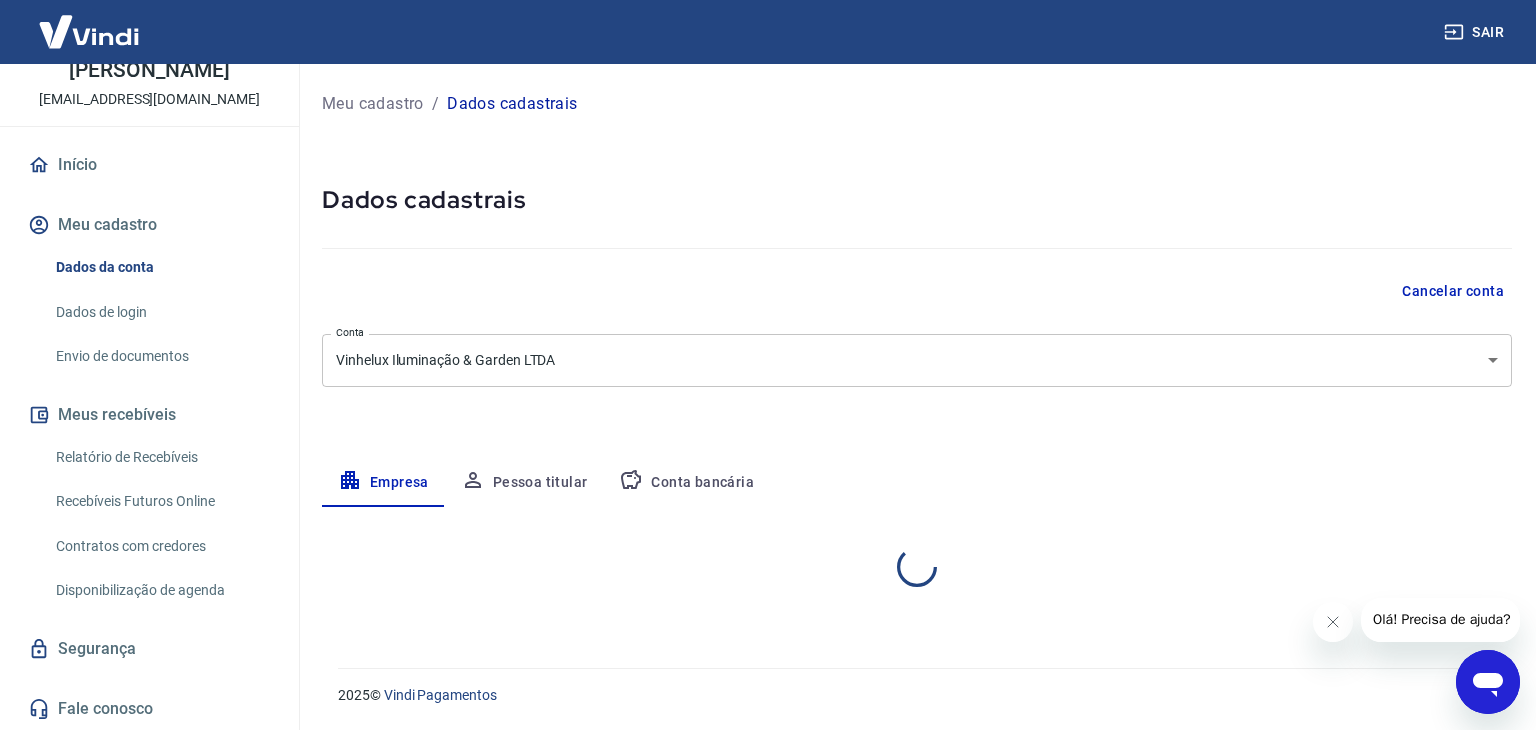select on "SP" 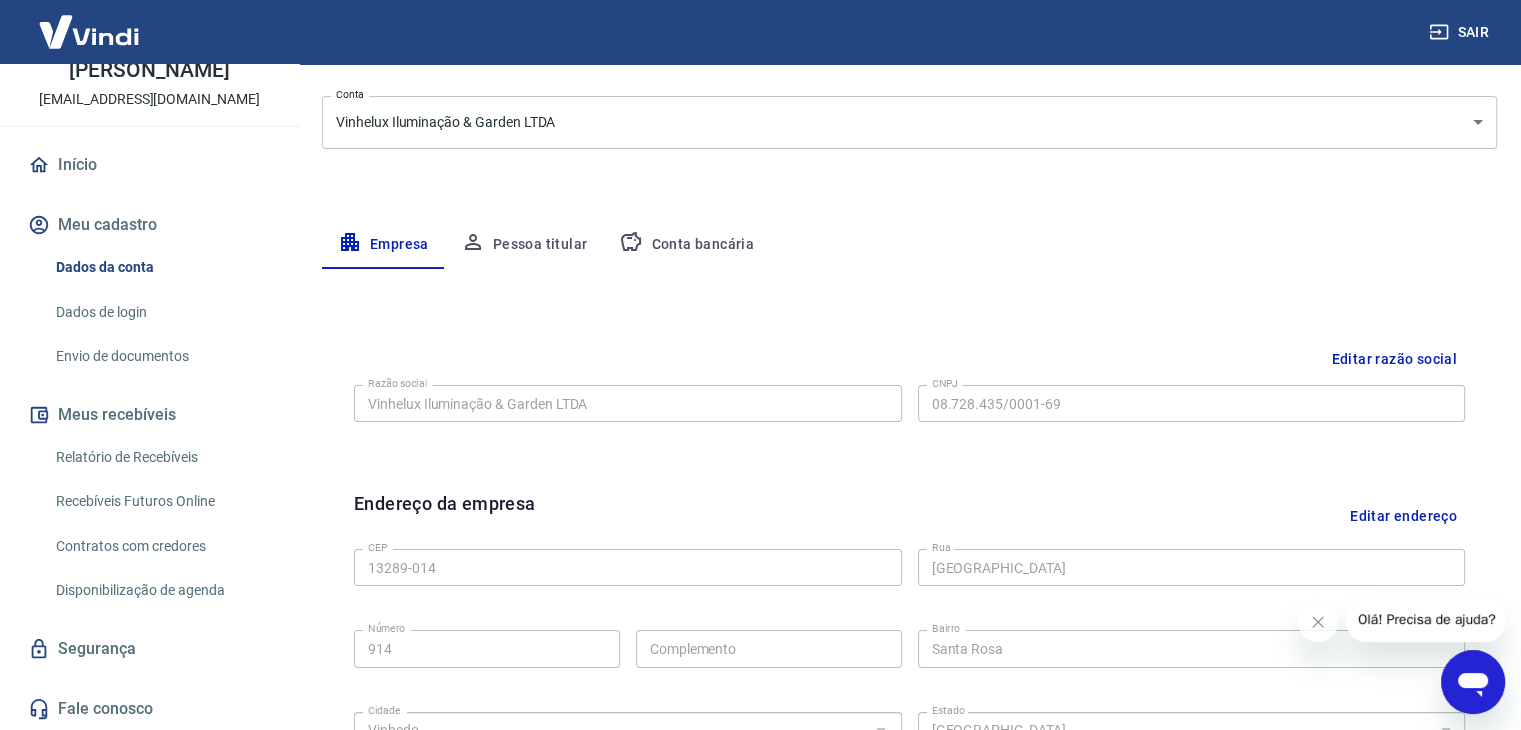 scroll, scrollTop: 191, scrollLeft: 0, axis: vertical 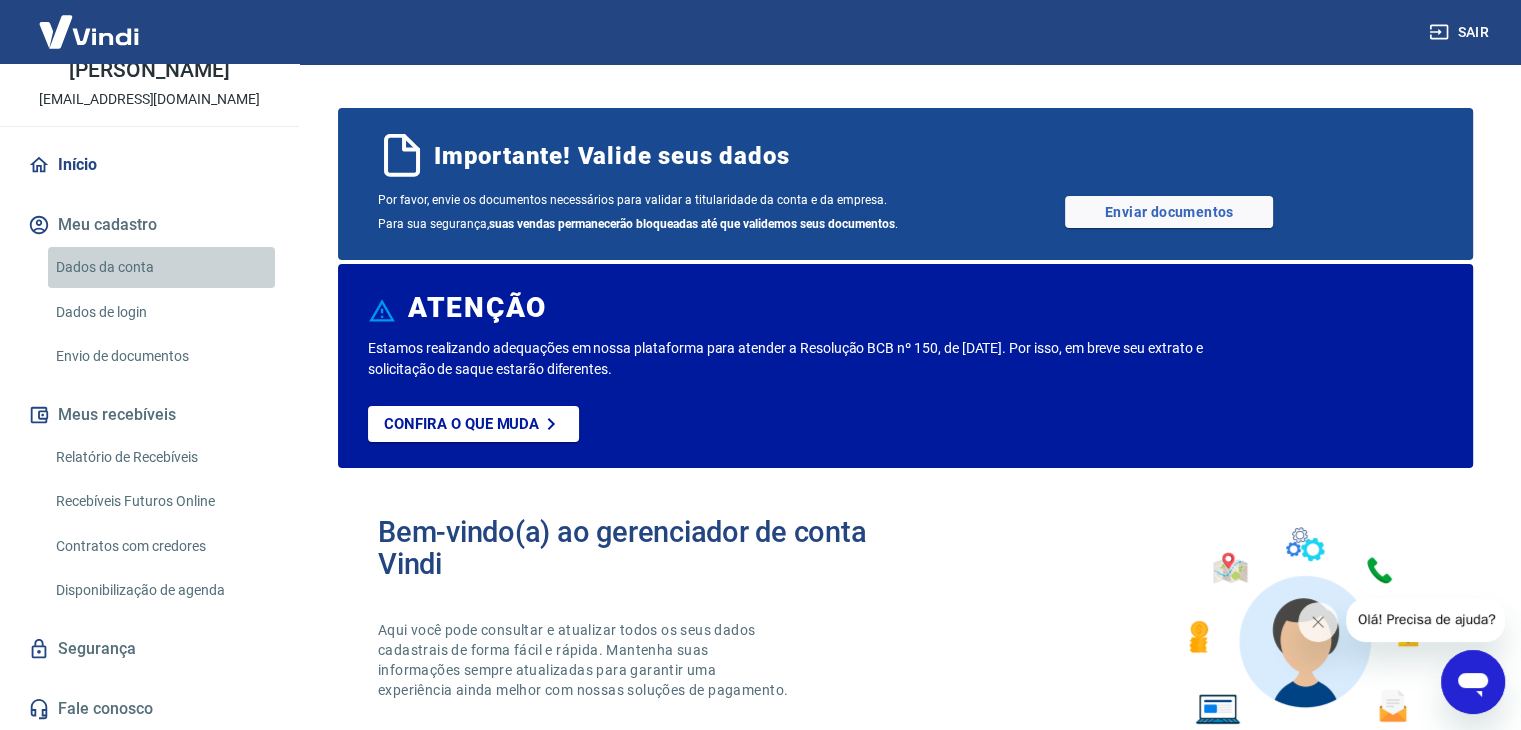 click on "Dados da conta" at bounding box center [161, 267] 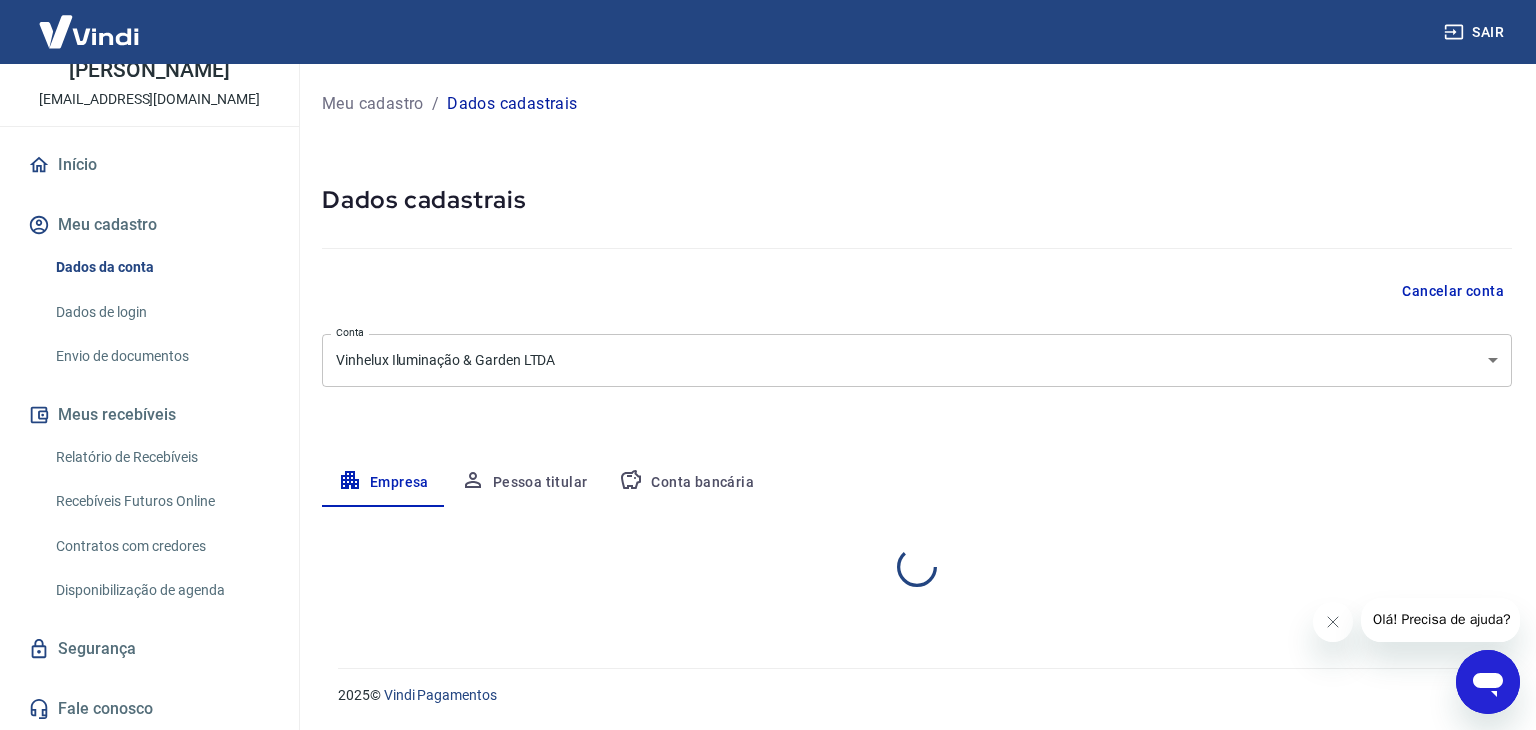 select on "SP" 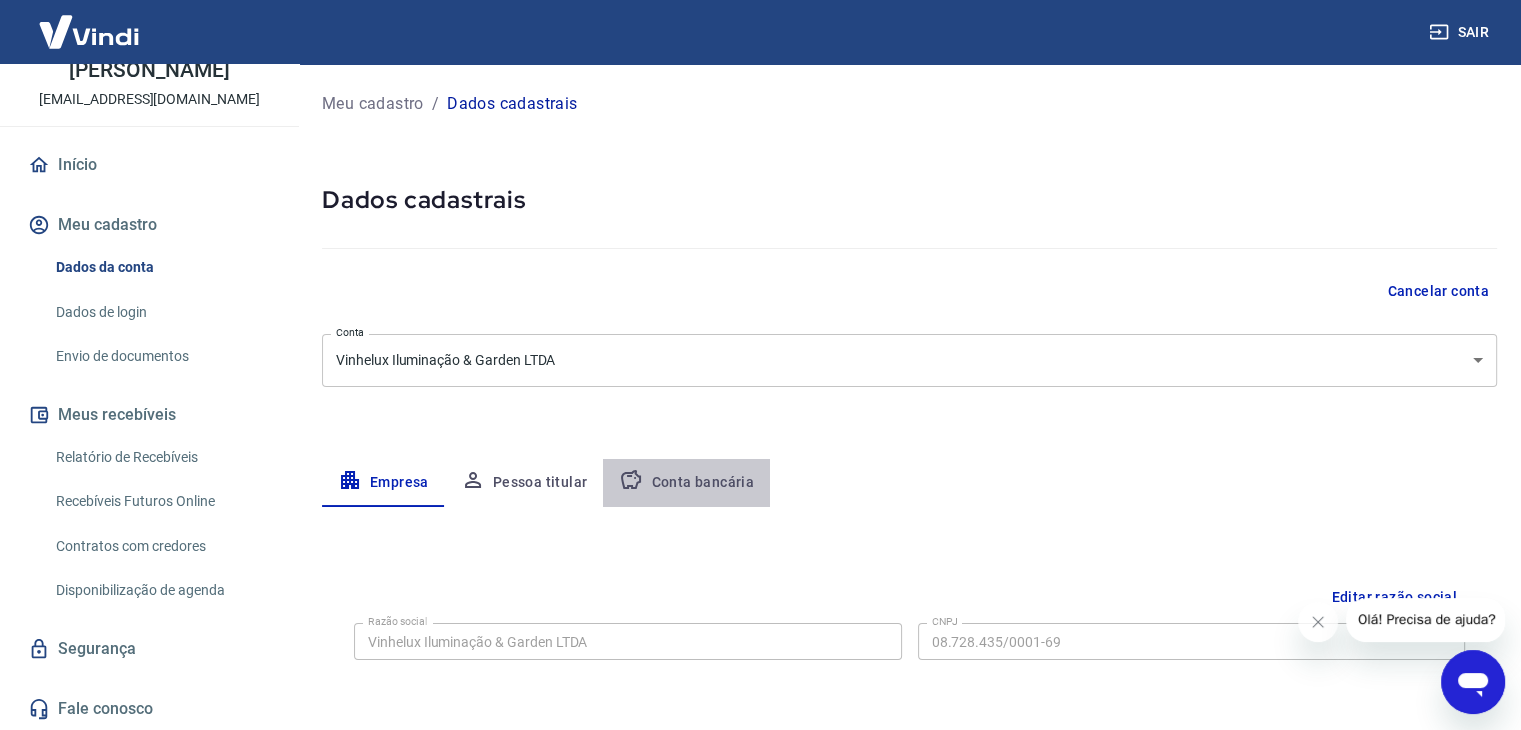 click on "Conta bancária" at bounding box center (686, 483) 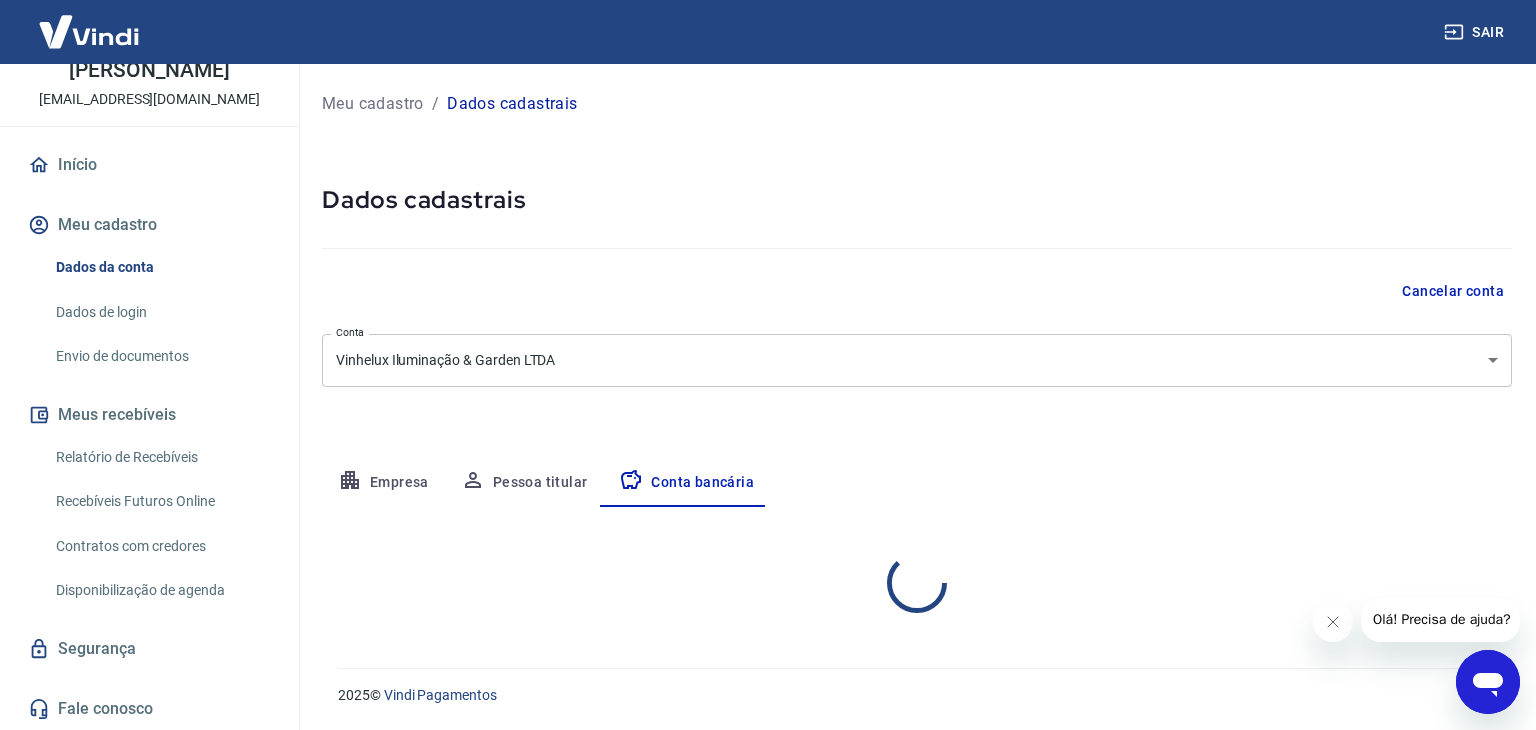 select on "1" 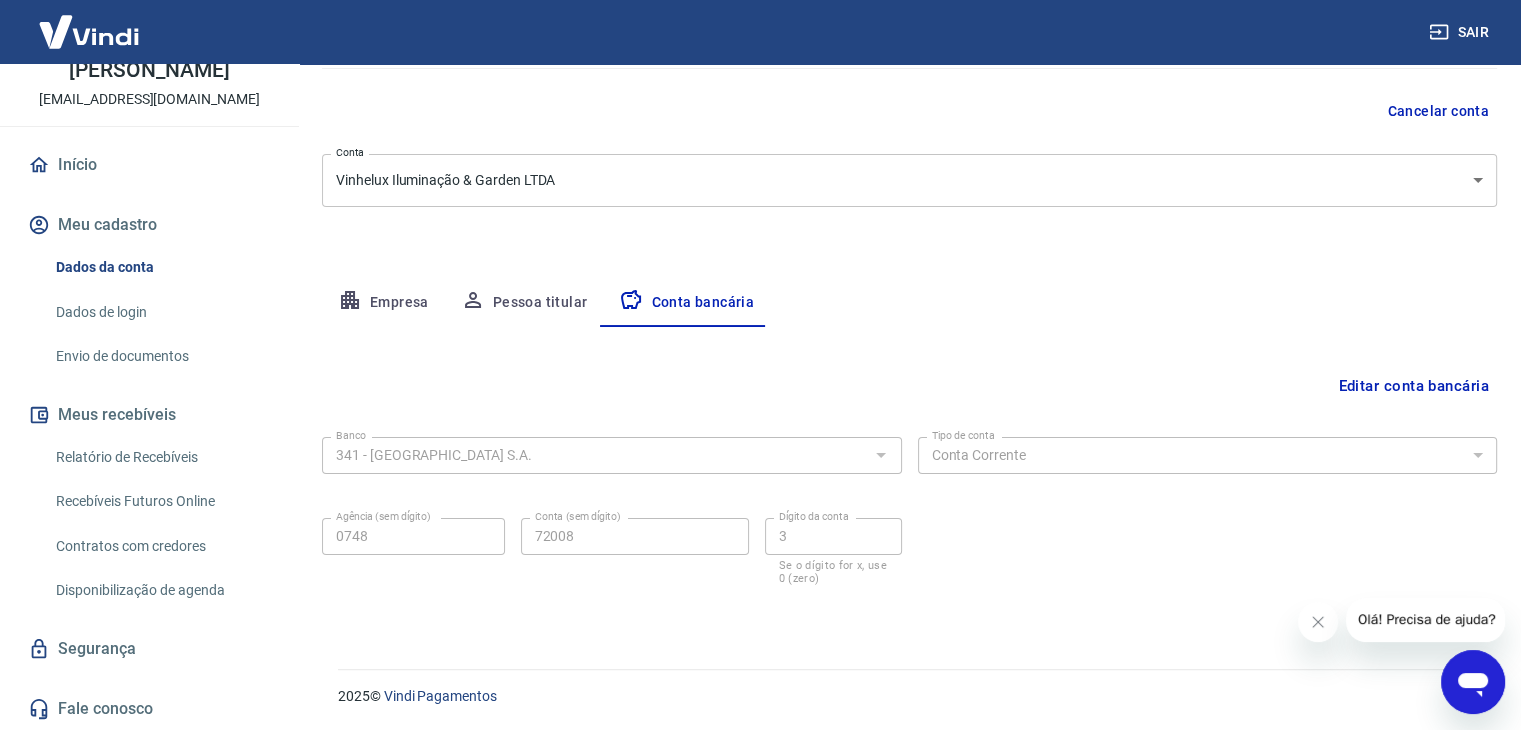 scroll, scrollTop: 180, scrollLeft: 0, axis: vertical 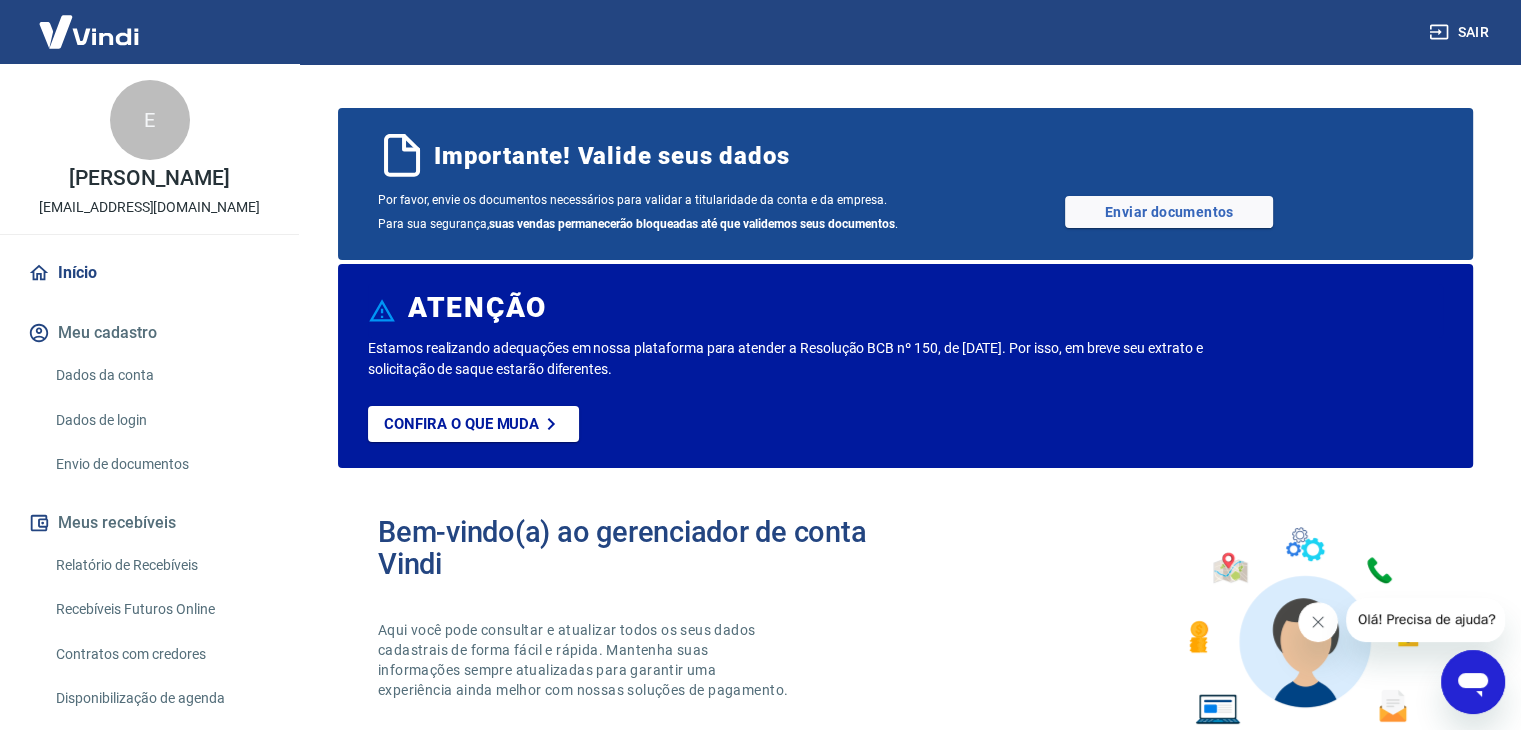 click at bounding box center [1318, 622] 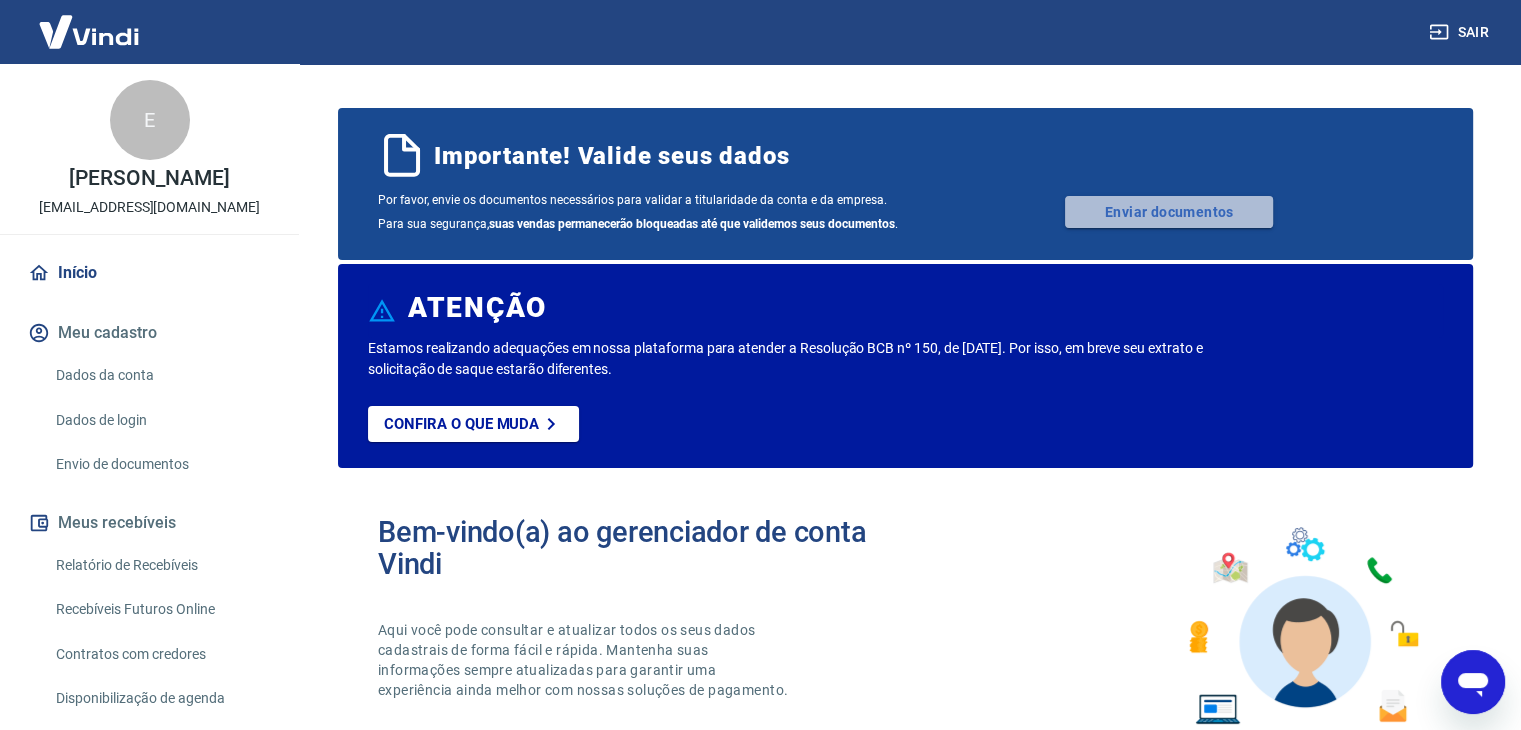click on "Enviar documentos" at bounding box center (1169, 212) 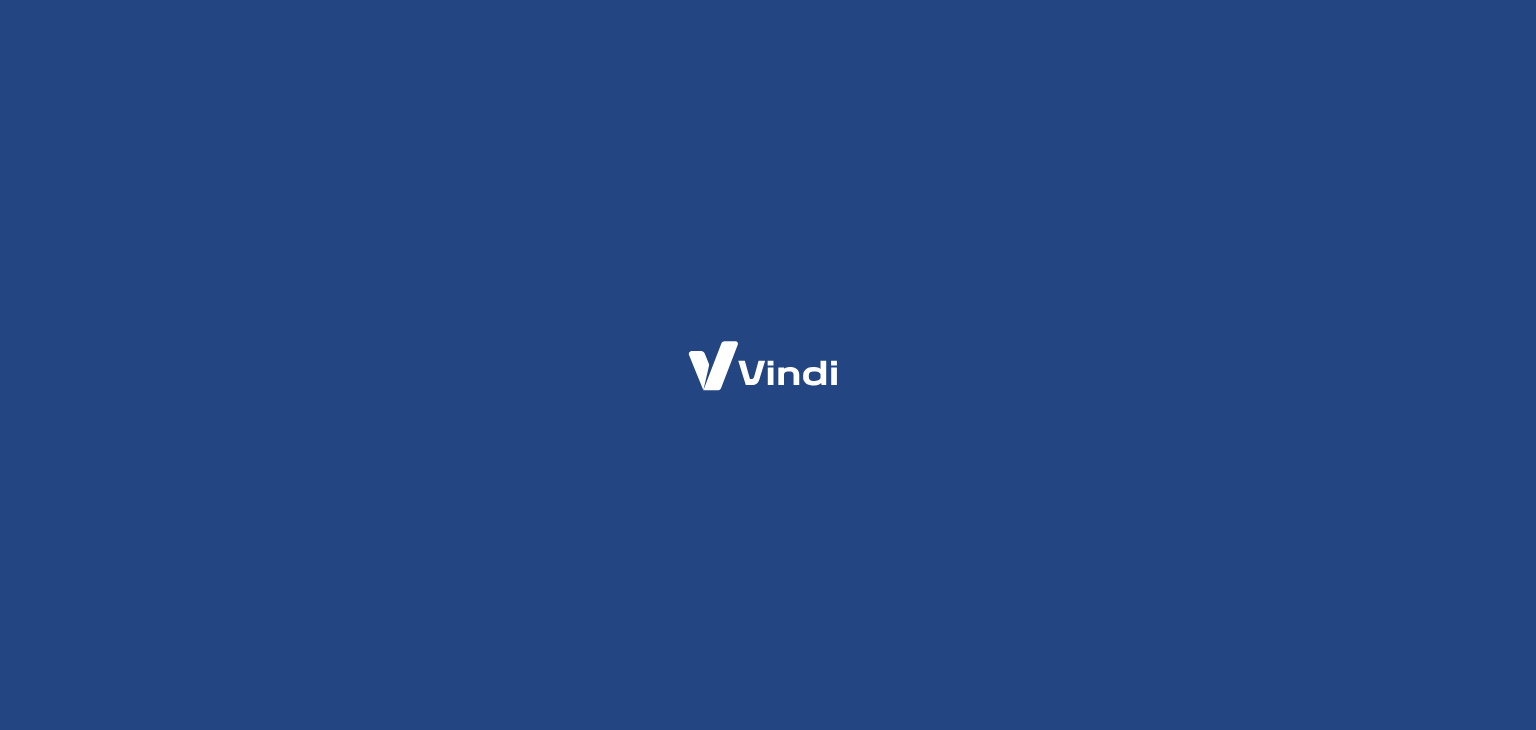 scroll, scrollTop: 0, scrollLeft: 0, axis: both 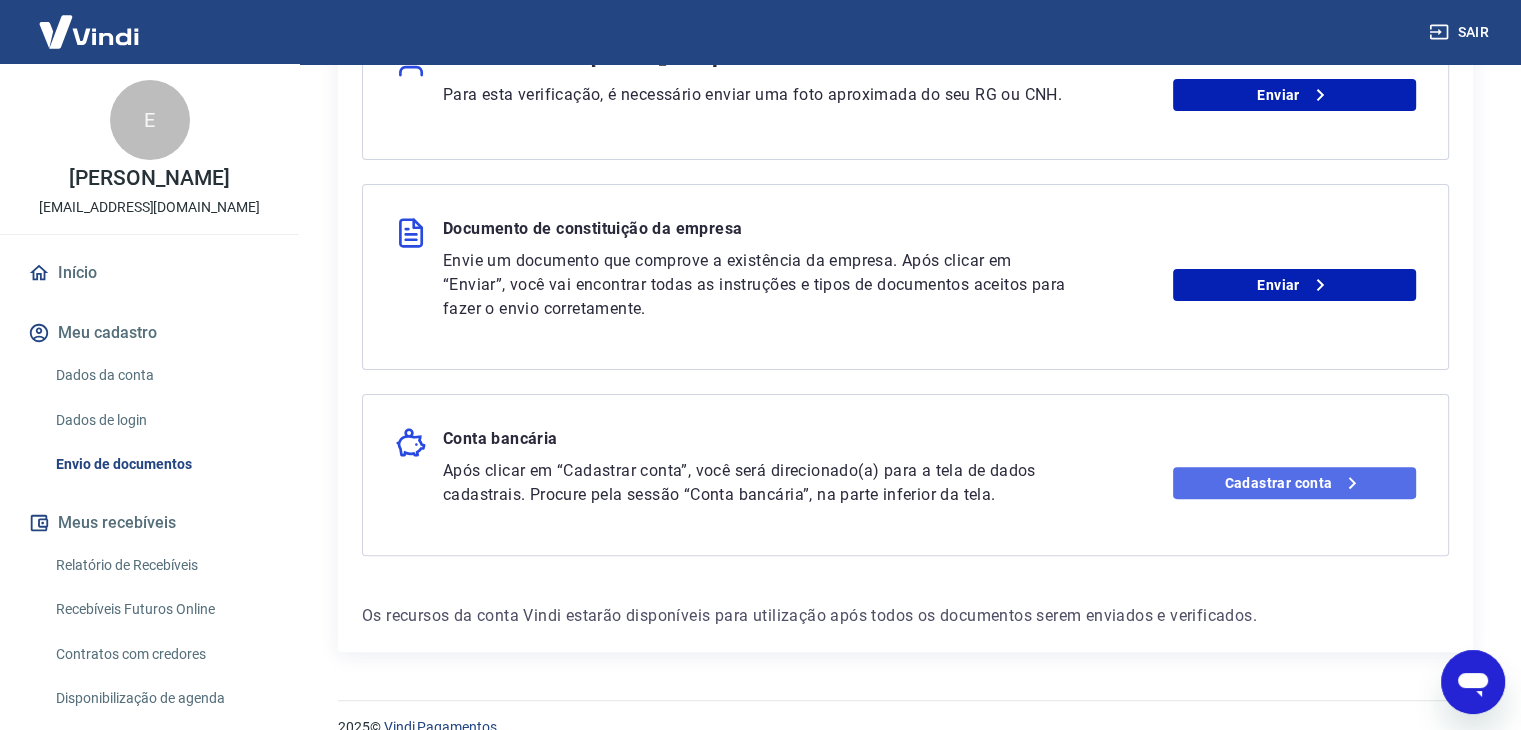 click on "Cadastrar conta" at bounding box center [1294, 483] 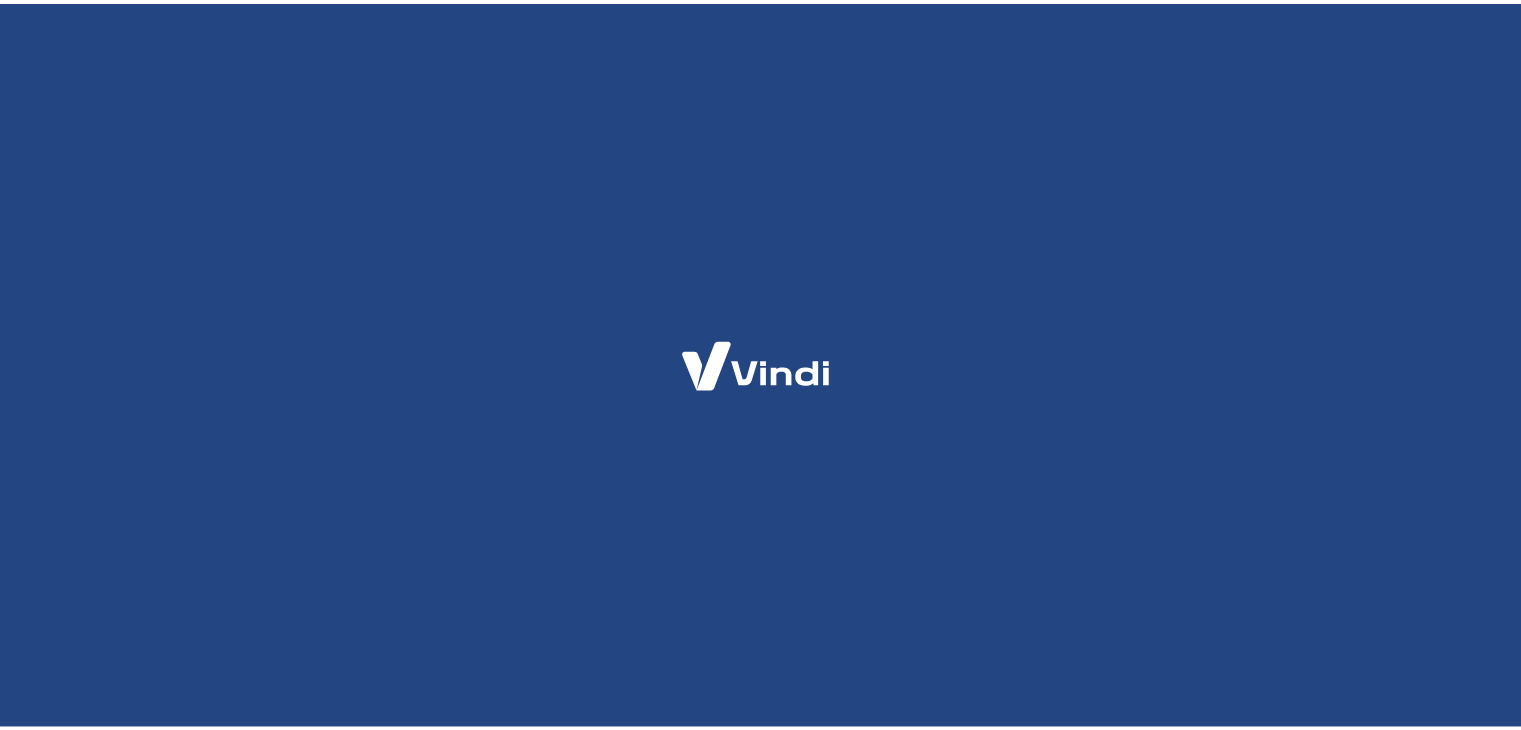 scroll, scrollTop: 0, scrollLeft: 0, axis: both 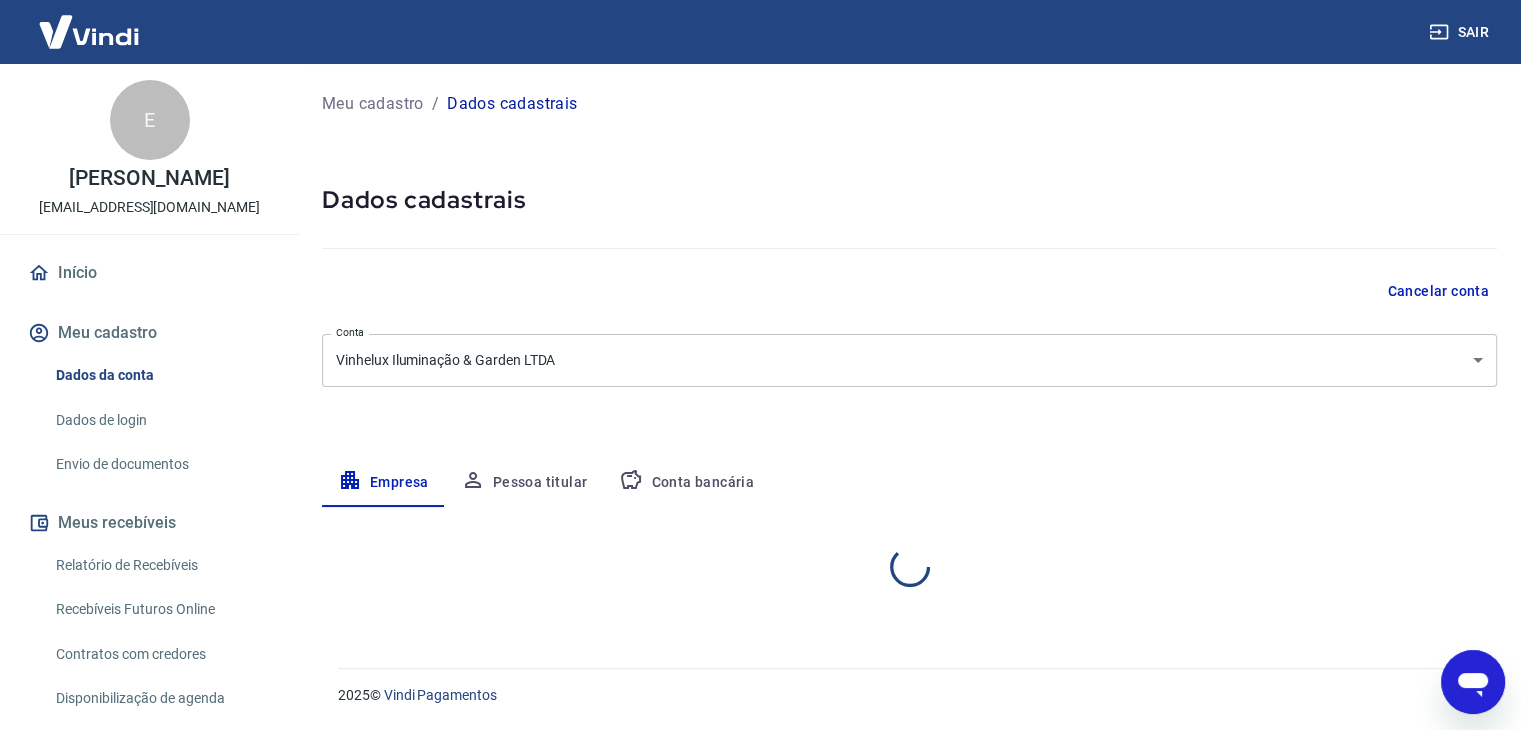 select on "SP" 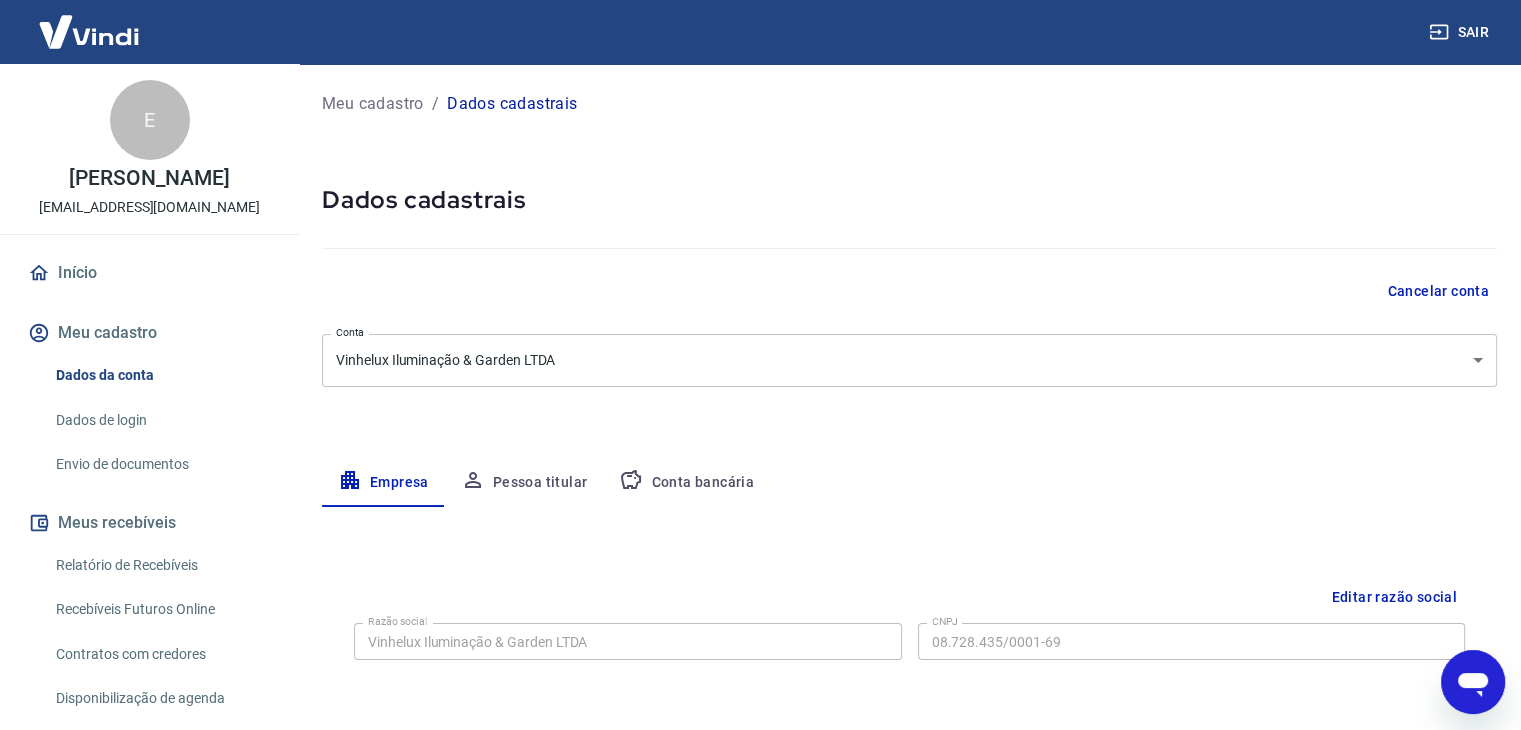scroll, scrollTop: 0, scrollLeft: 0, axis: both 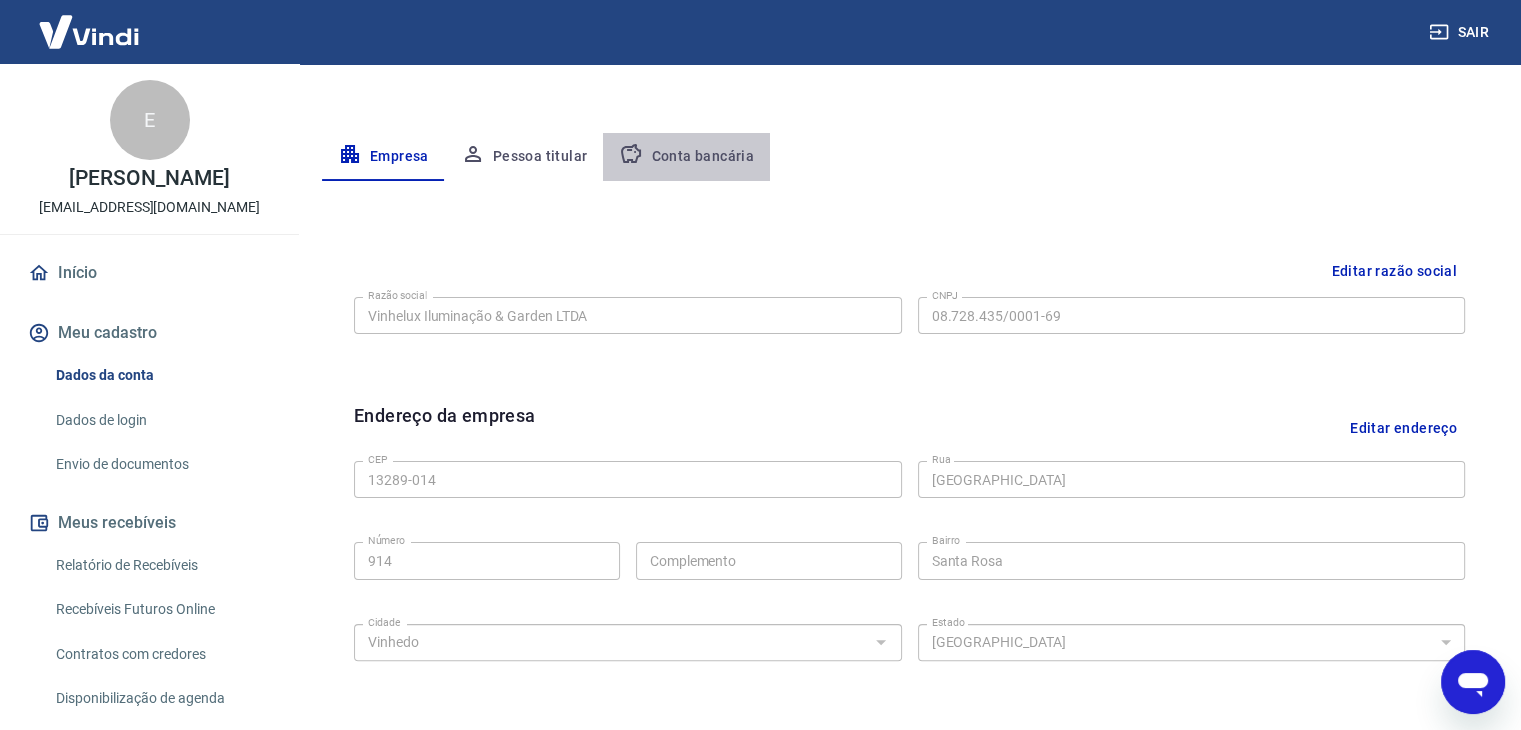 click on "Conta bancária" at bounding box center (686, 157) 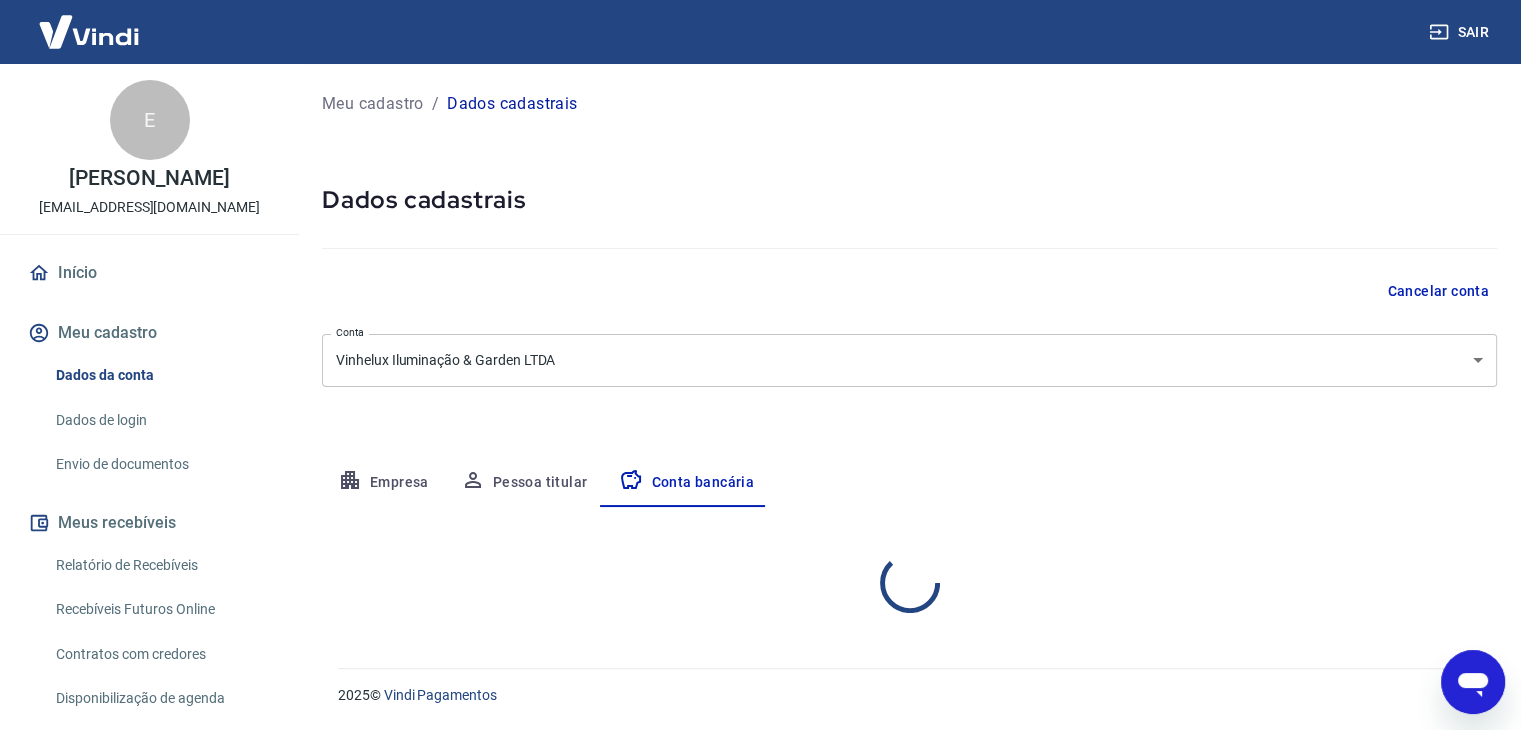 scroll, scrollTop: 0, scrollLeft: 0, axis: both 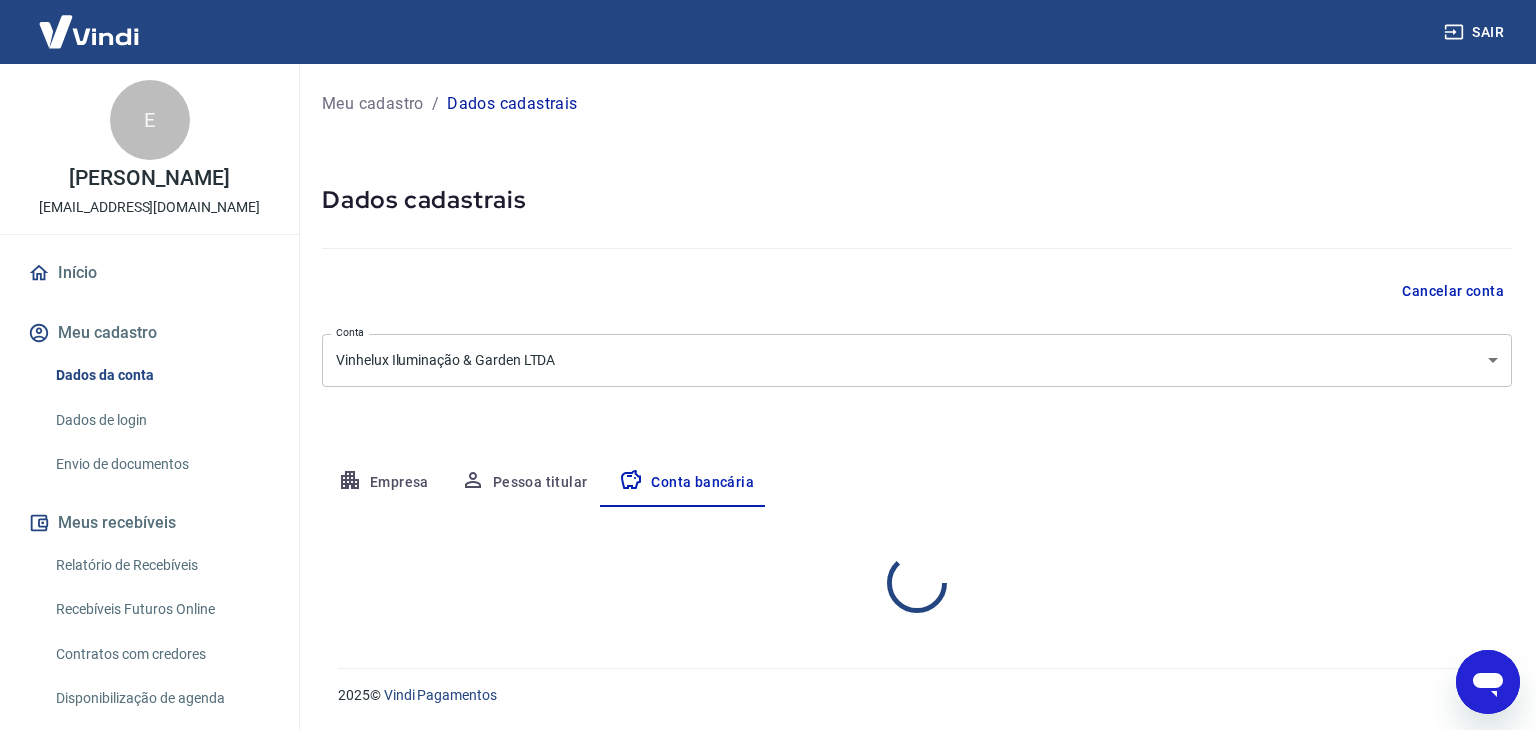 select on "1" 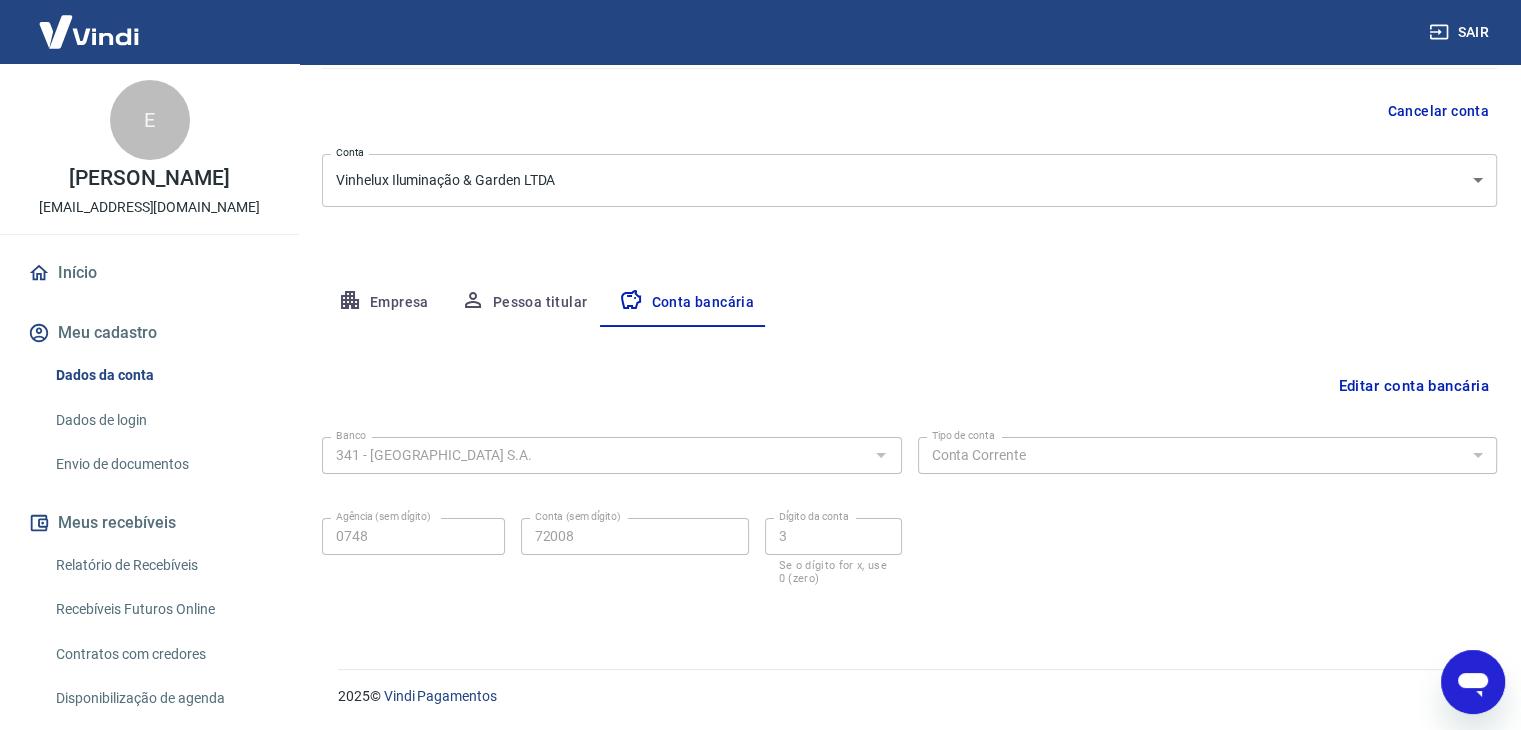 scroll, scrollTop: 180, scrollLeft: 0, axis: vertical 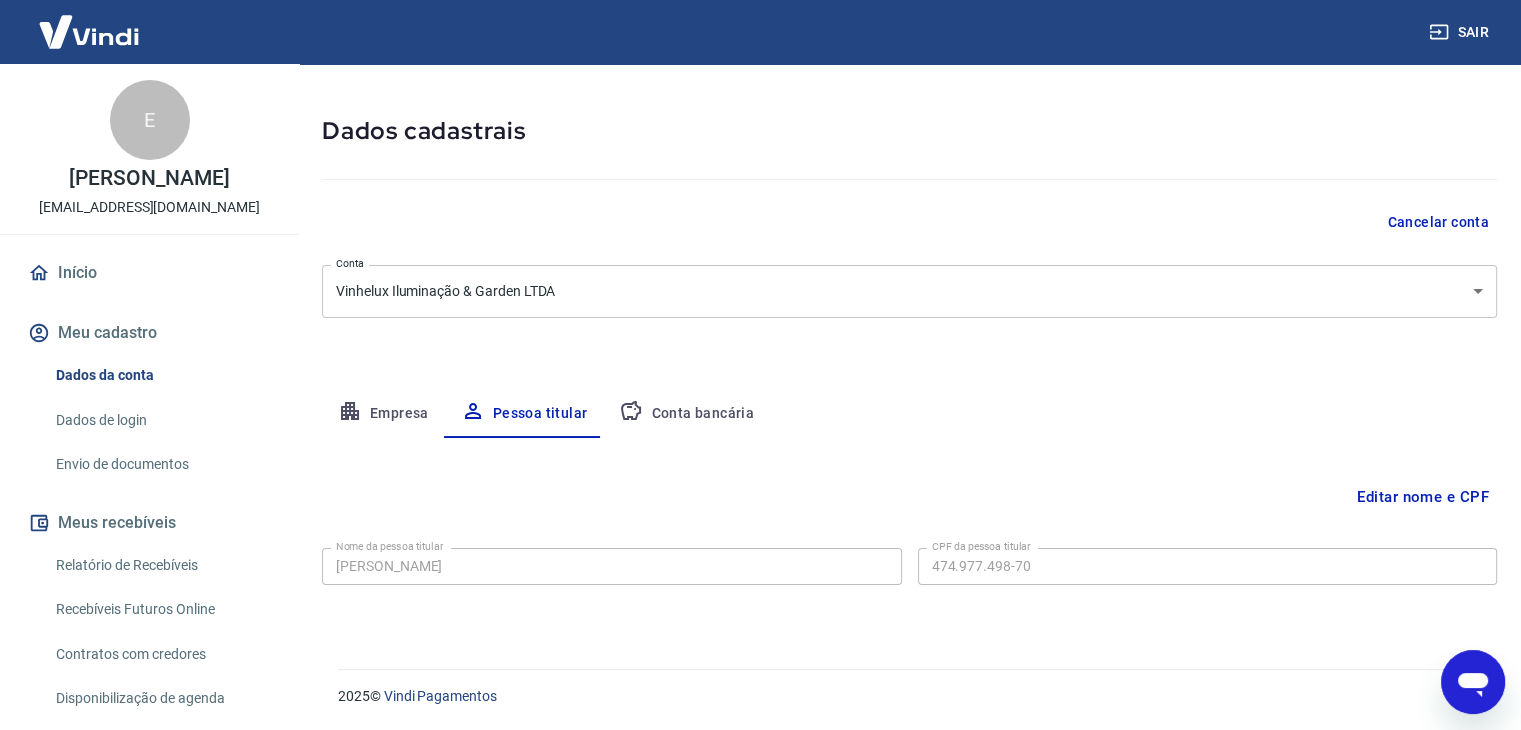 click on "Editar nome e CPF" at bounding box center (1423, 497) 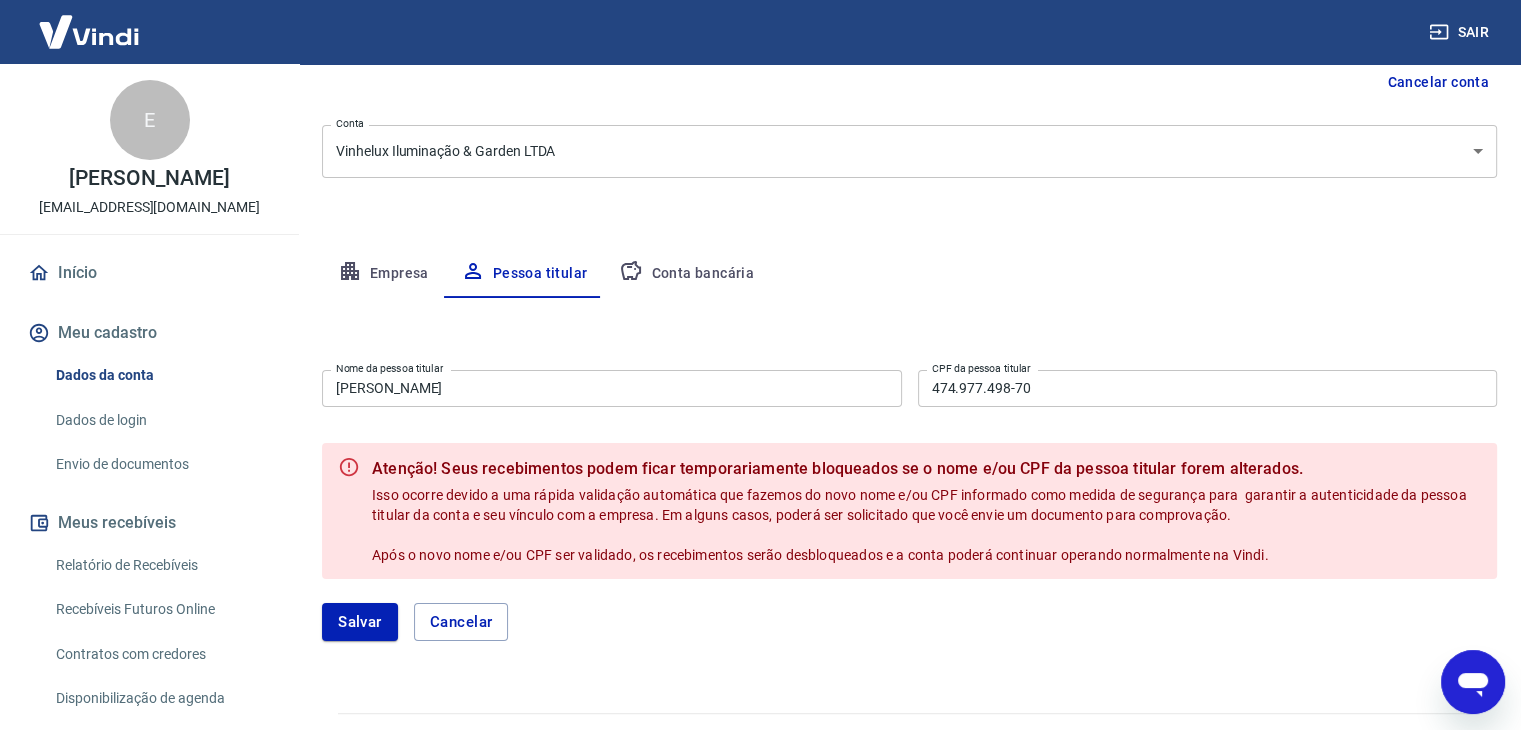 scroll, scrollTop: 210, scrollLeft: 0, axis: vertical 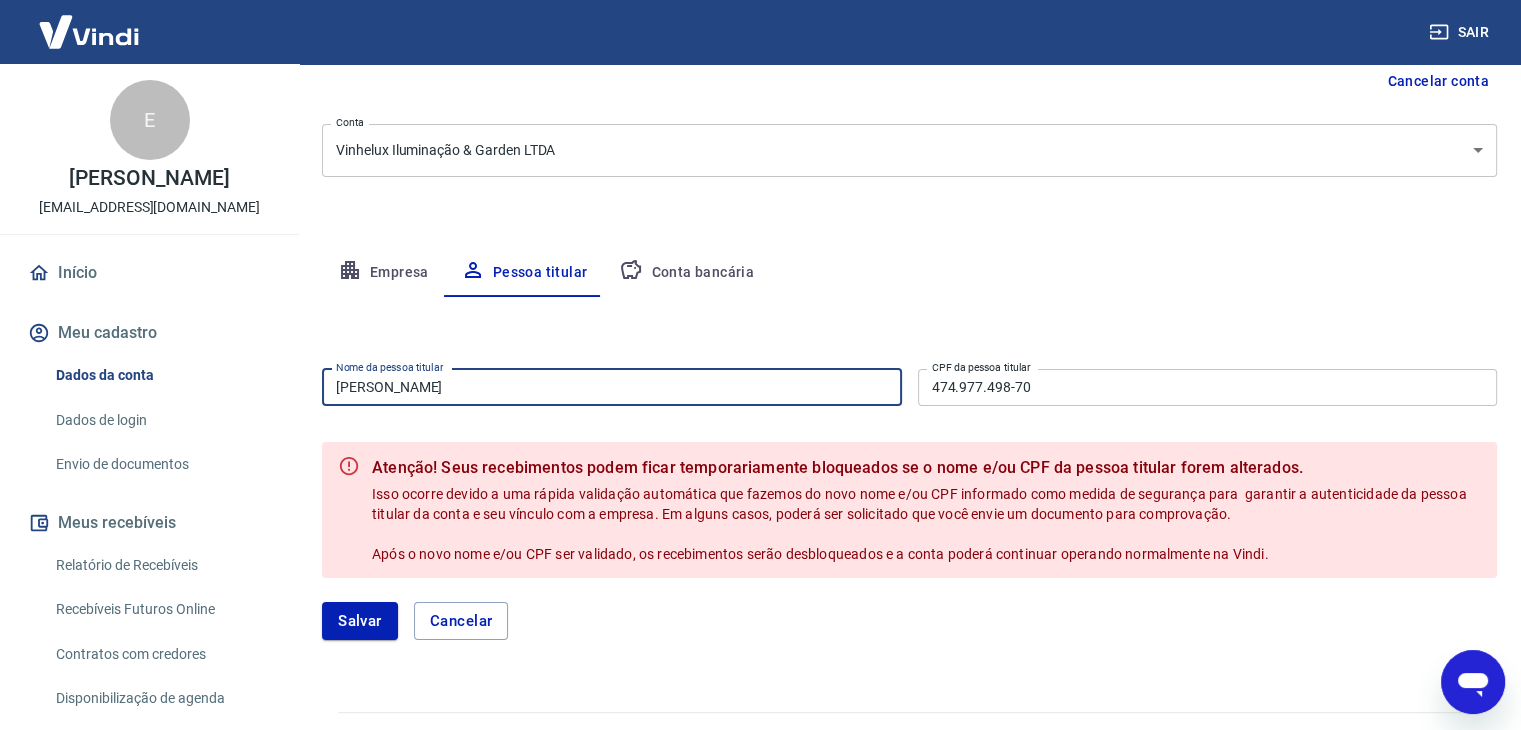 click on "[PERSON_NAME]" at bounding box center (612, 387) 